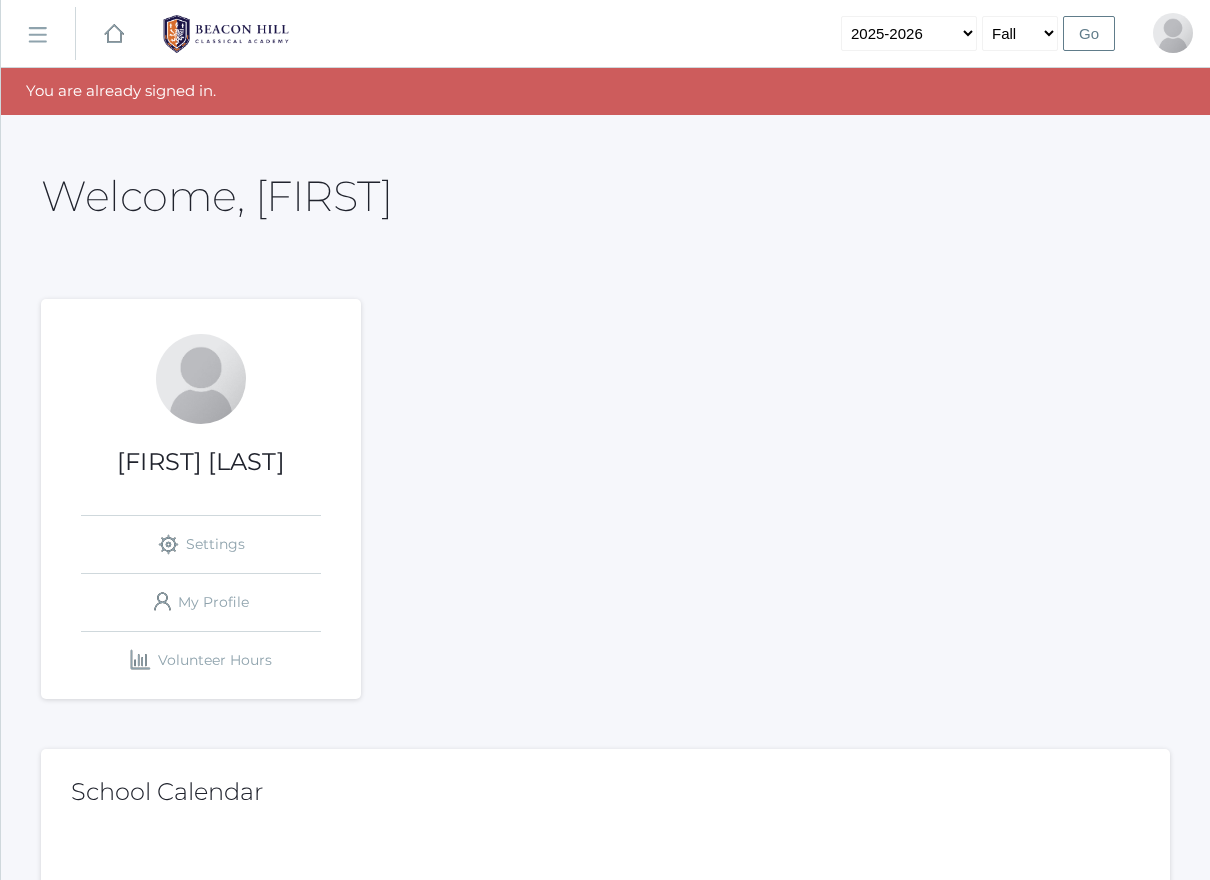 scroll, scrollTop: 0, scrollLeft: 0, axis: both 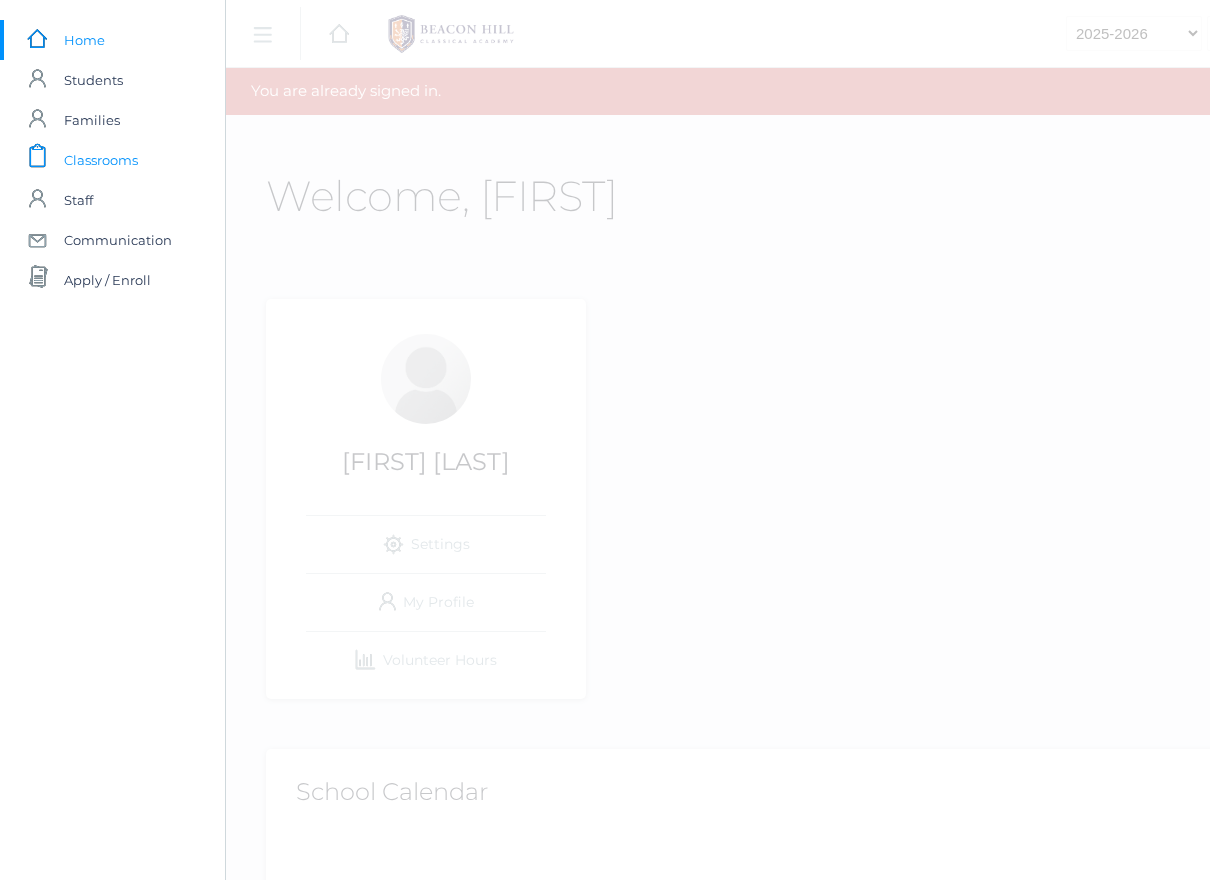 click on "[FIRST] [LAST]" at bounding box center [101, 160] 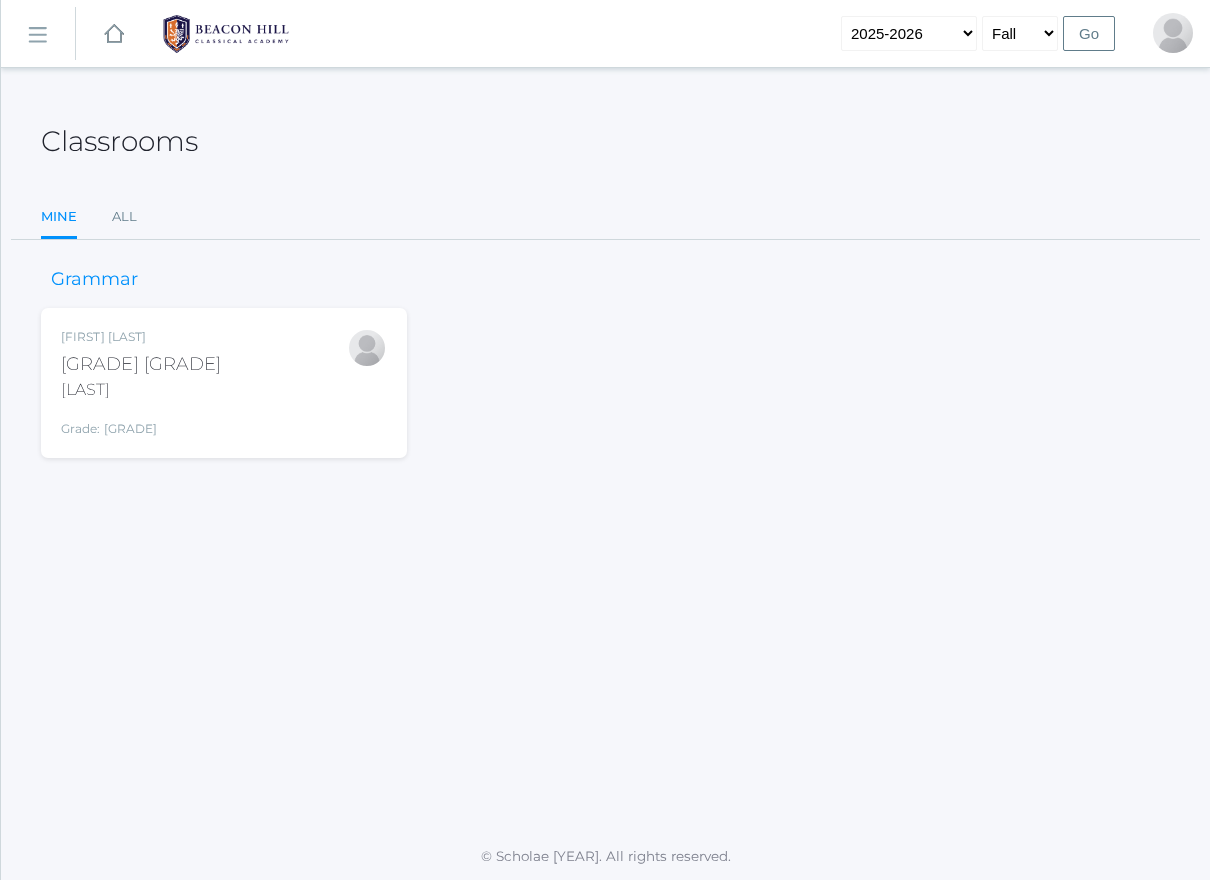 click on "Jaimie Watson
First Grade
Watson
Grade: 1st Grade
01LA" at bounding box center (224, 383) 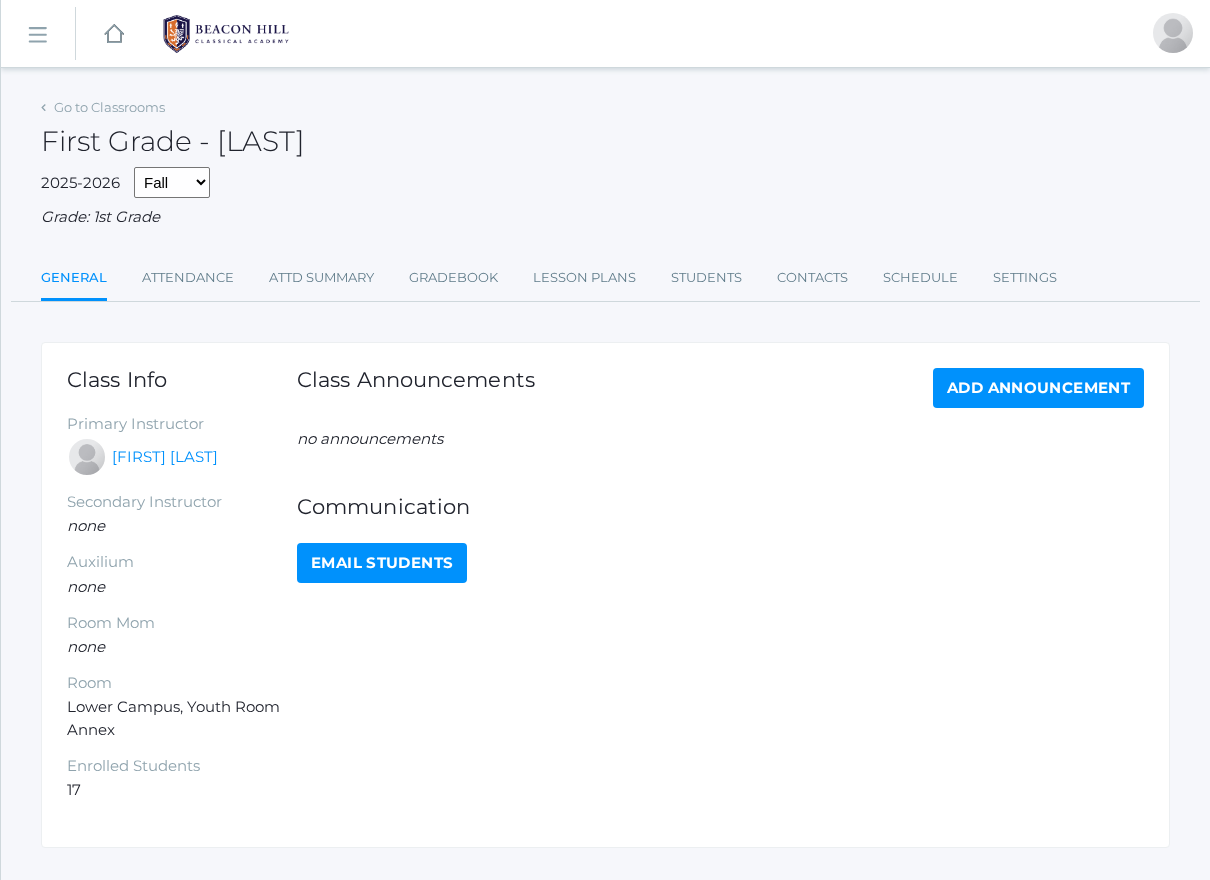 scroll, scrollTop: 0, scrollLeft: 0, axis: both 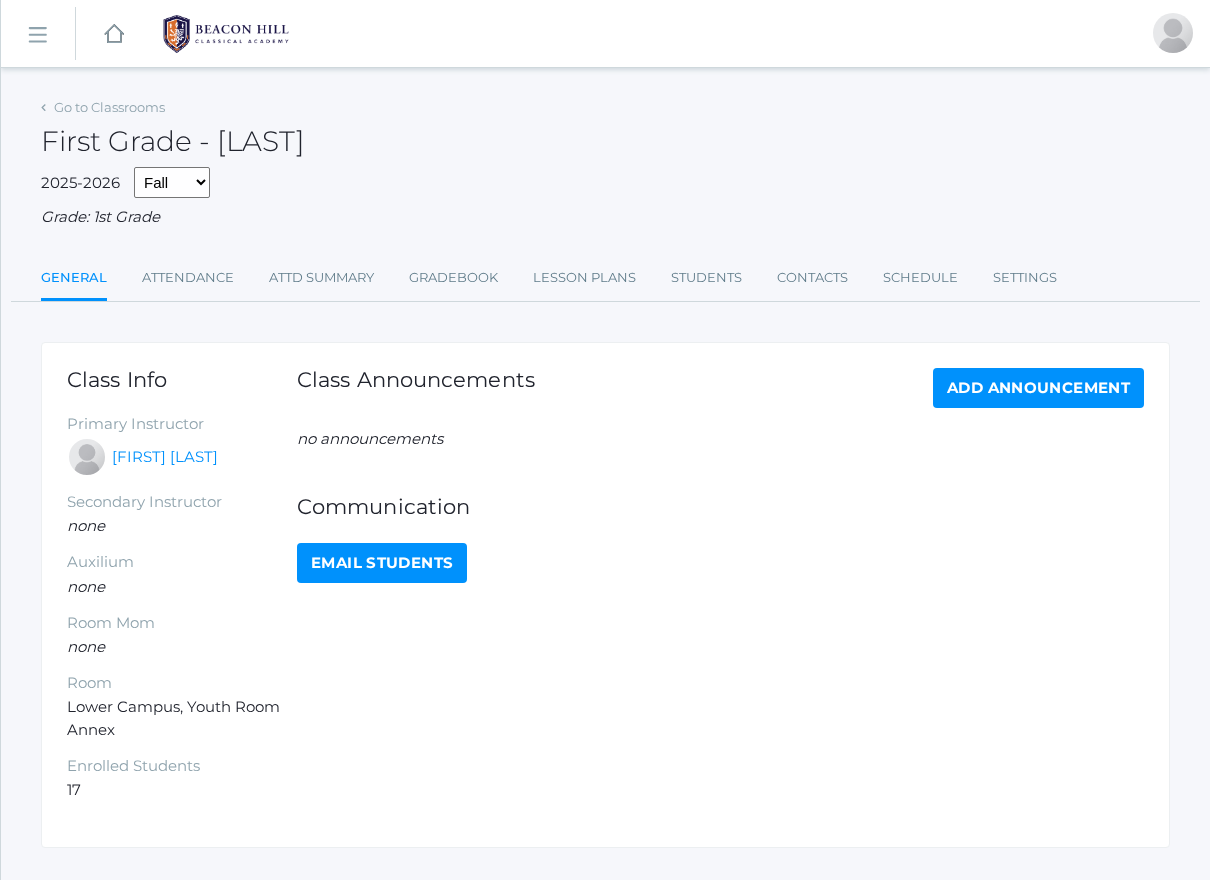 click on "Email Students" at bounding box center (382, 563) 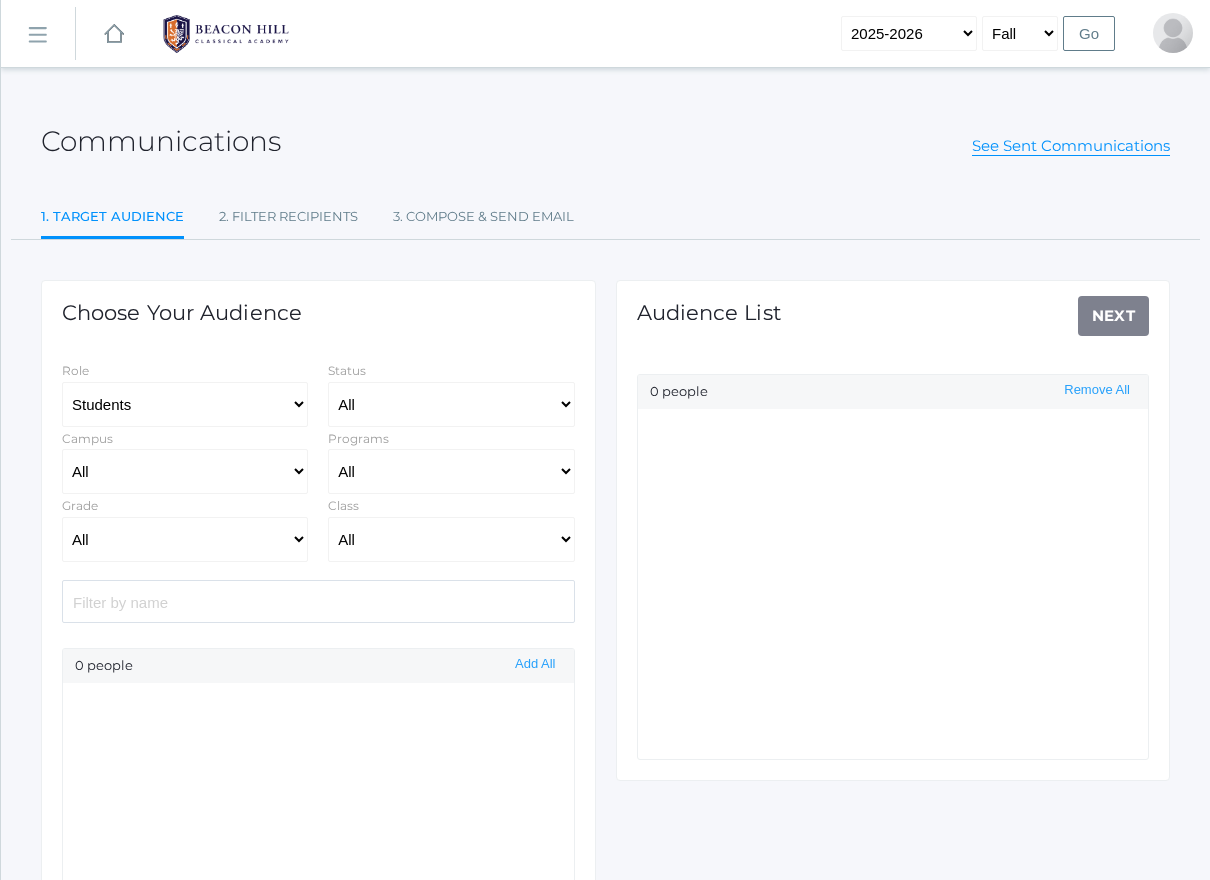 select on "Enrolled" 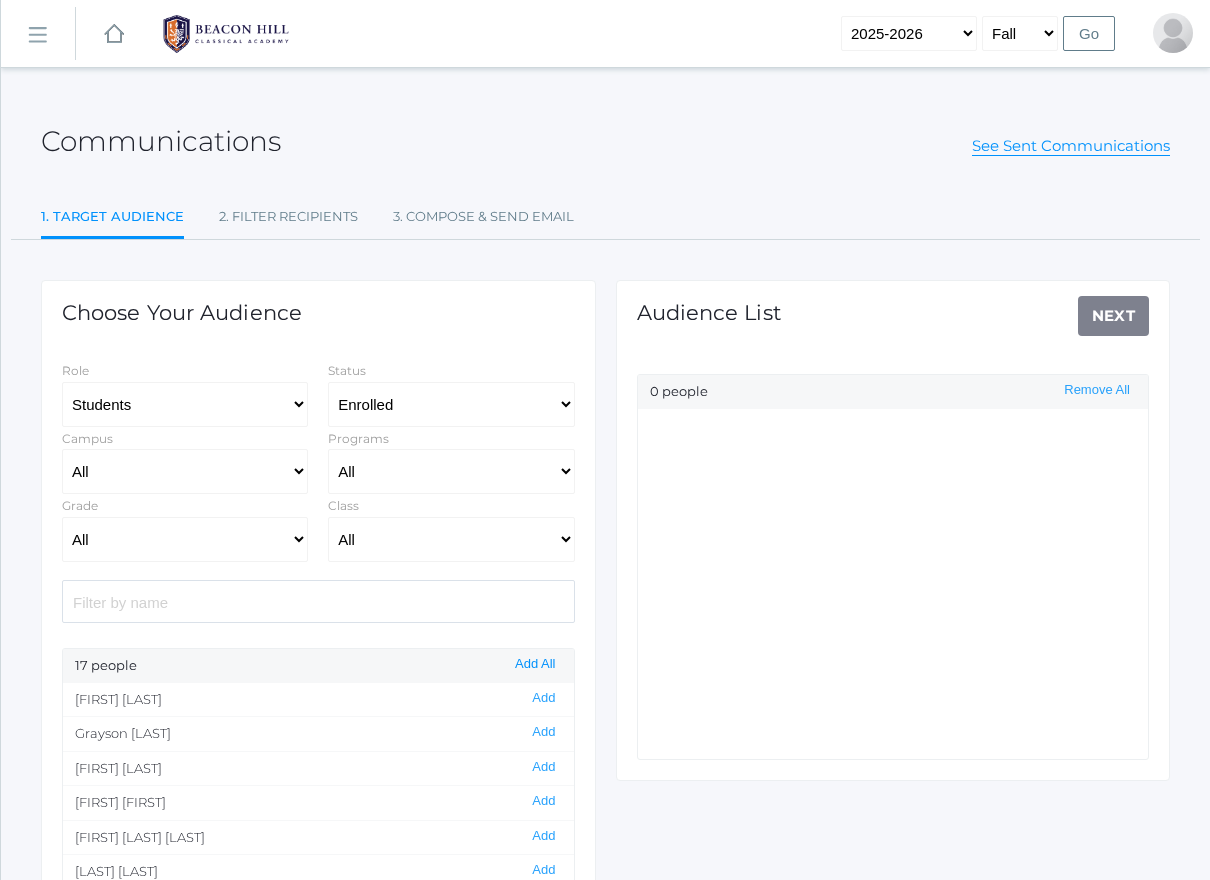 click on "Add All" 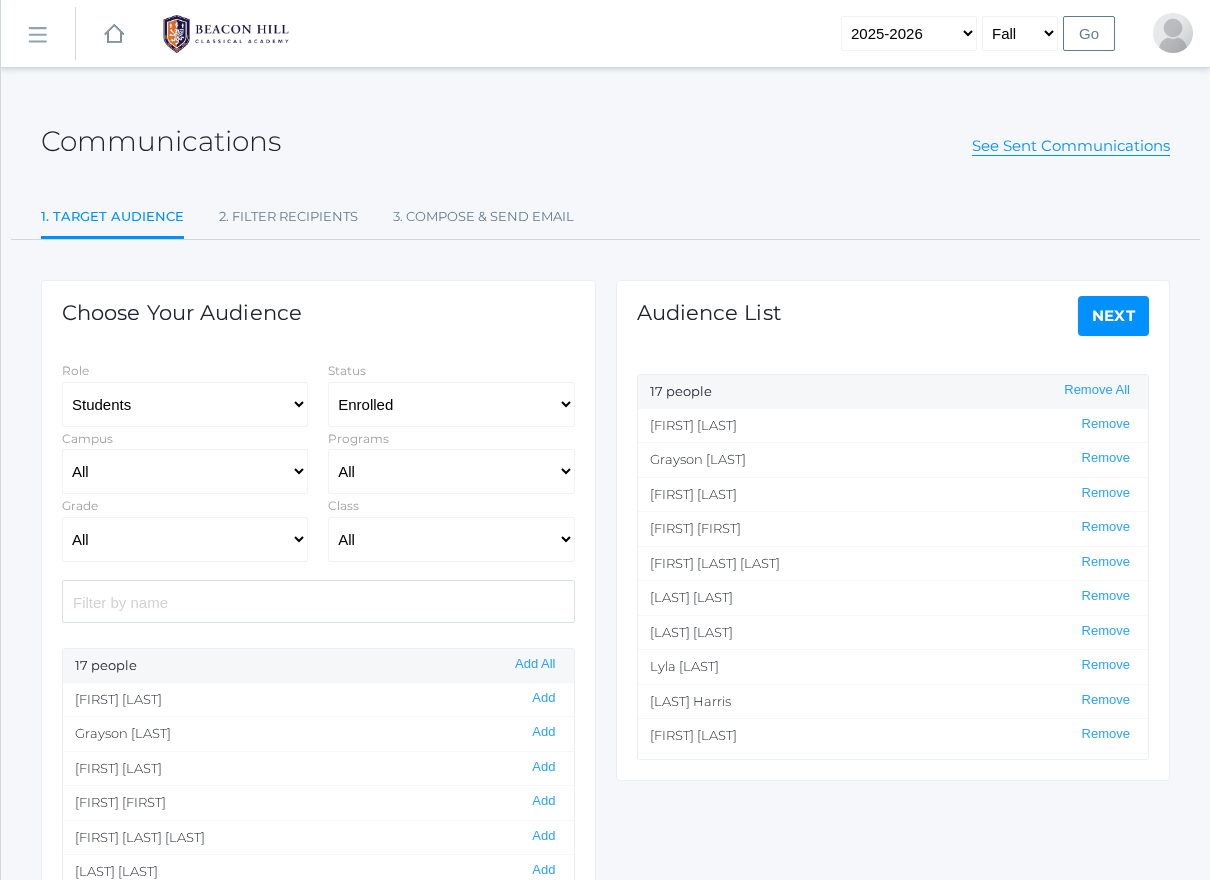 click on "Next" 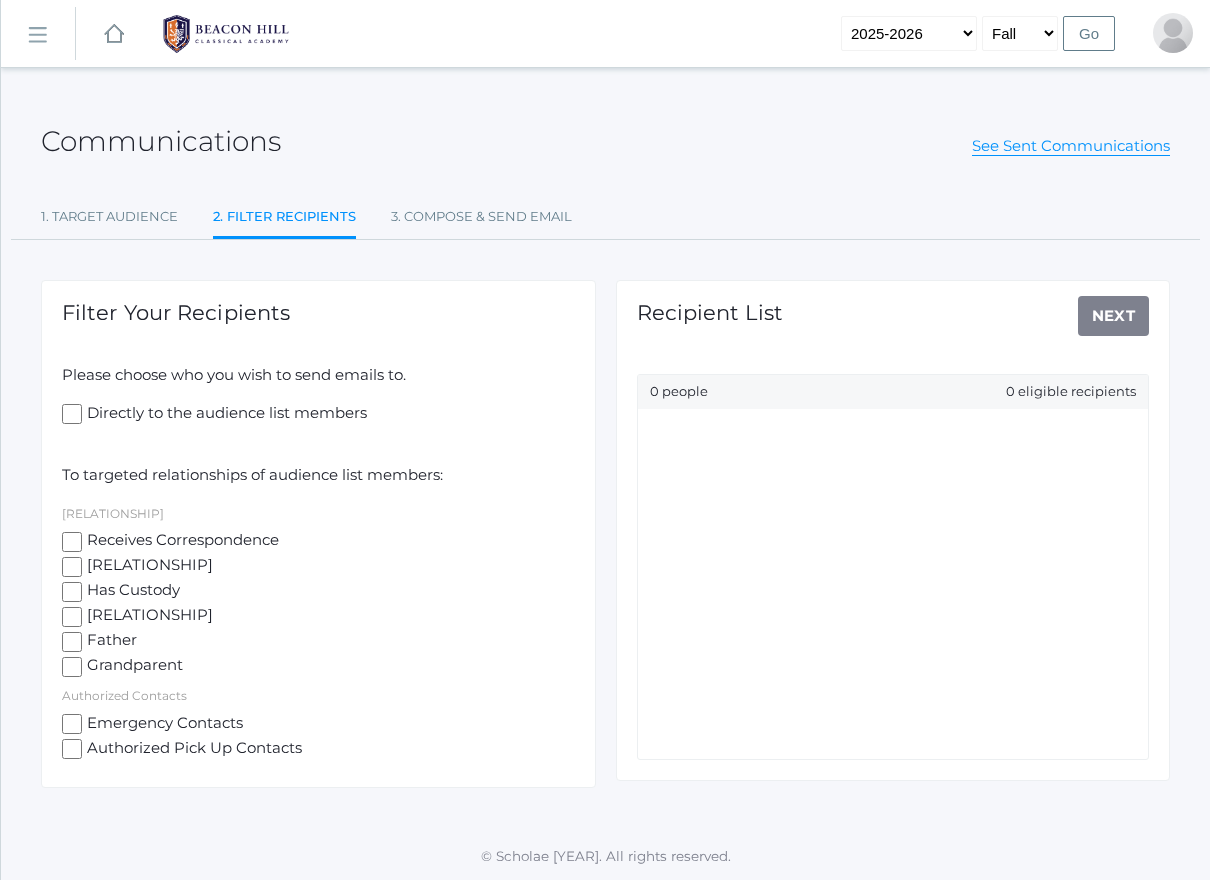 click on "Receives Correspondence" 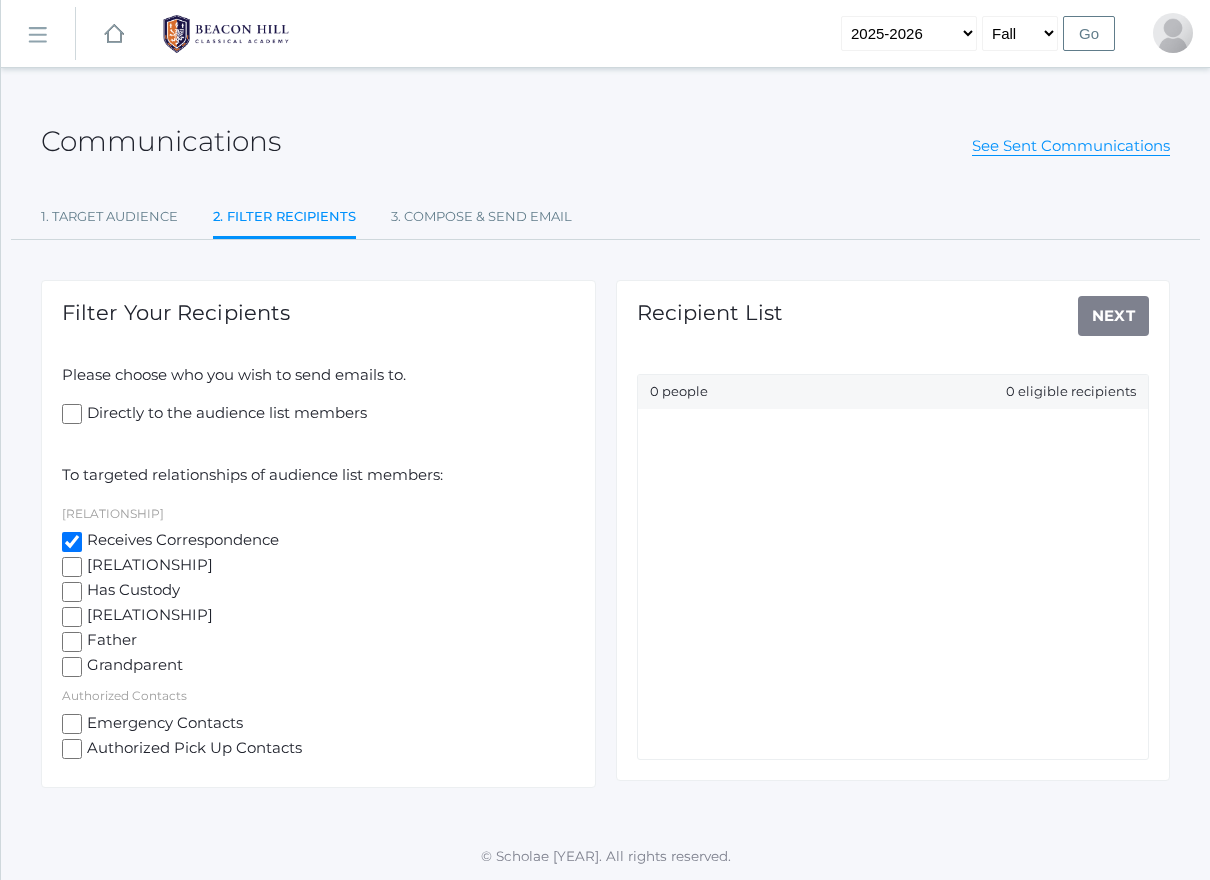 checkbox on "true" 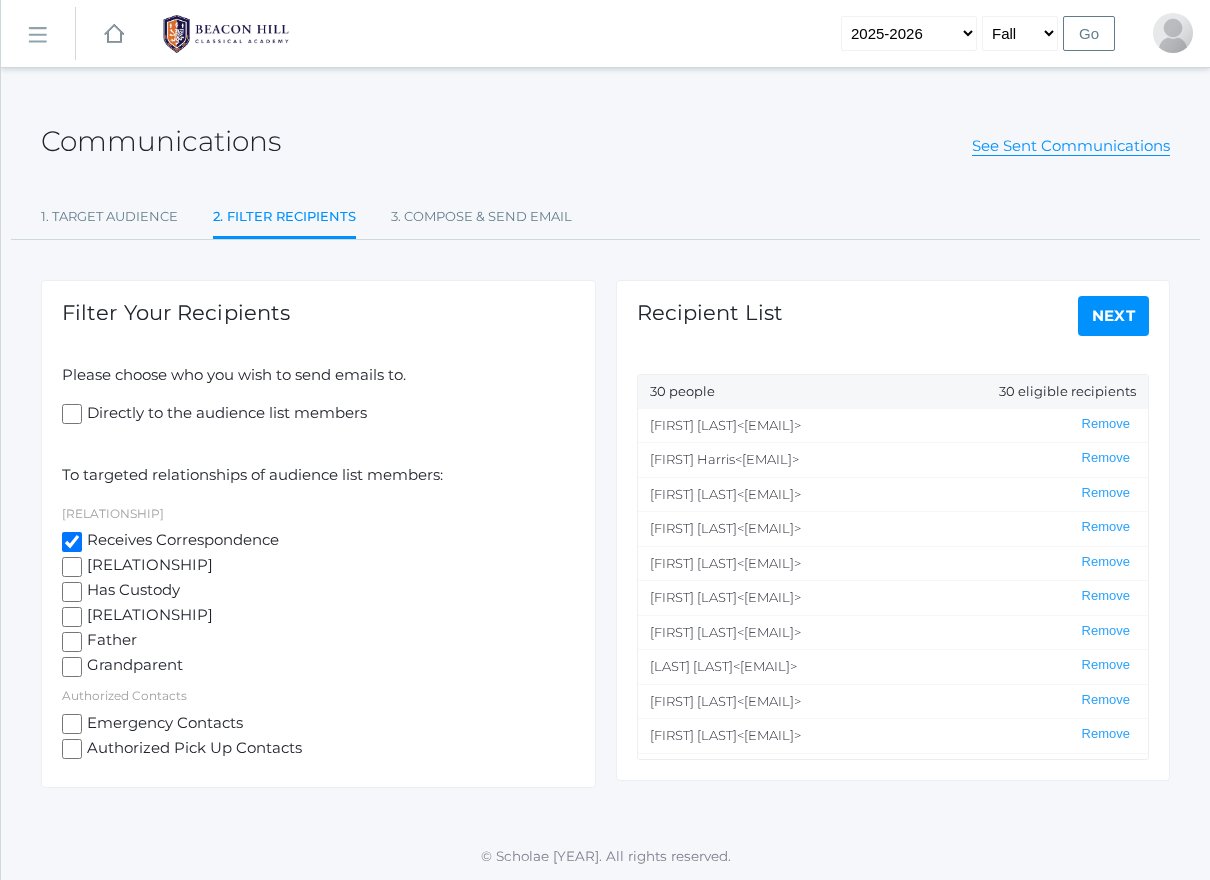 click on "Next" 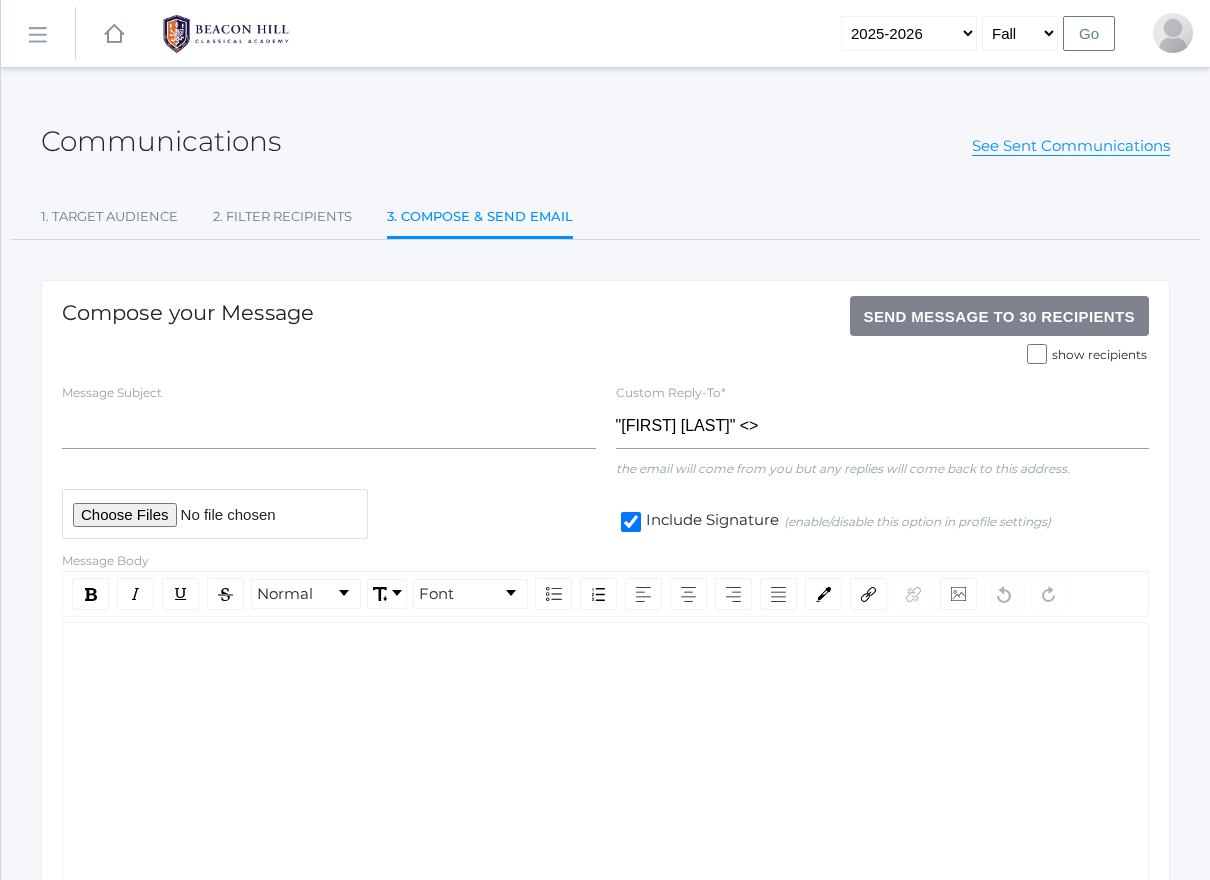 click 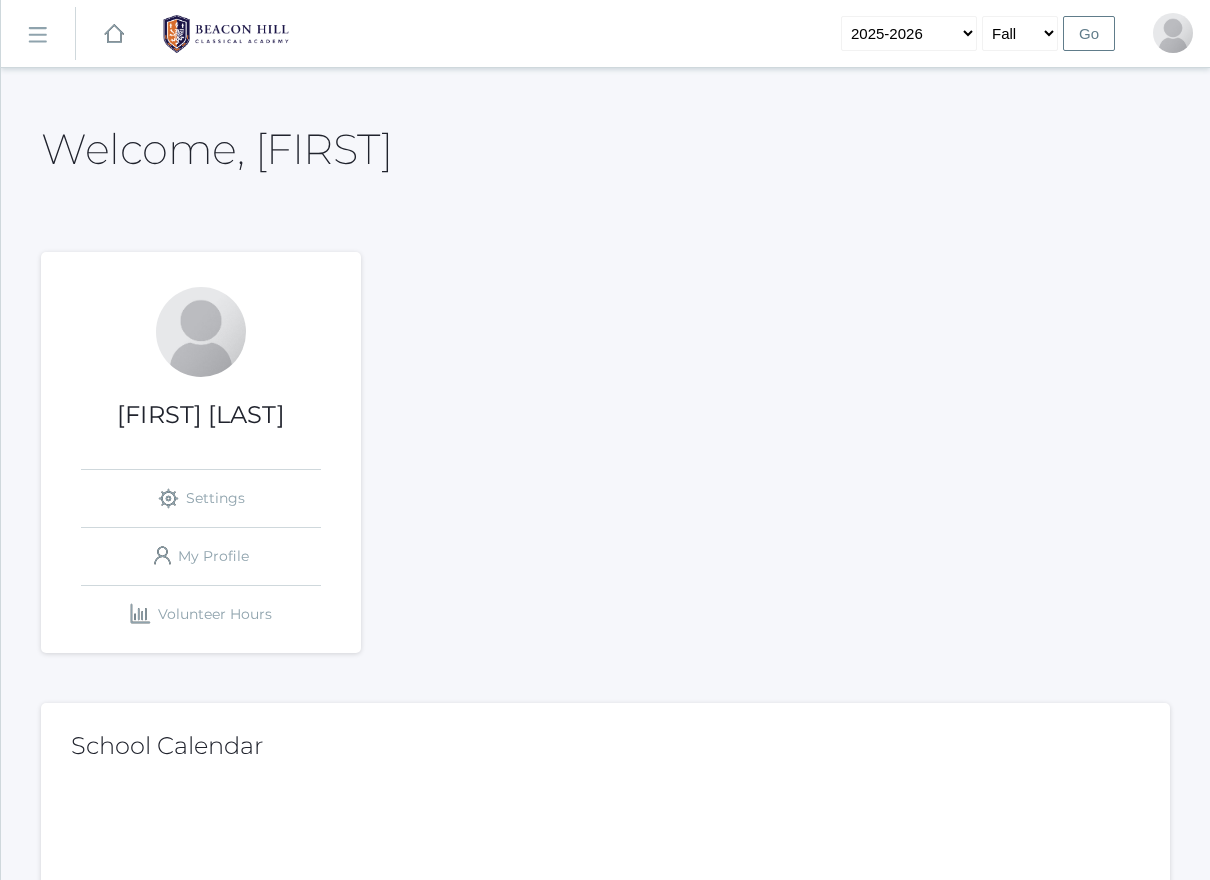 click 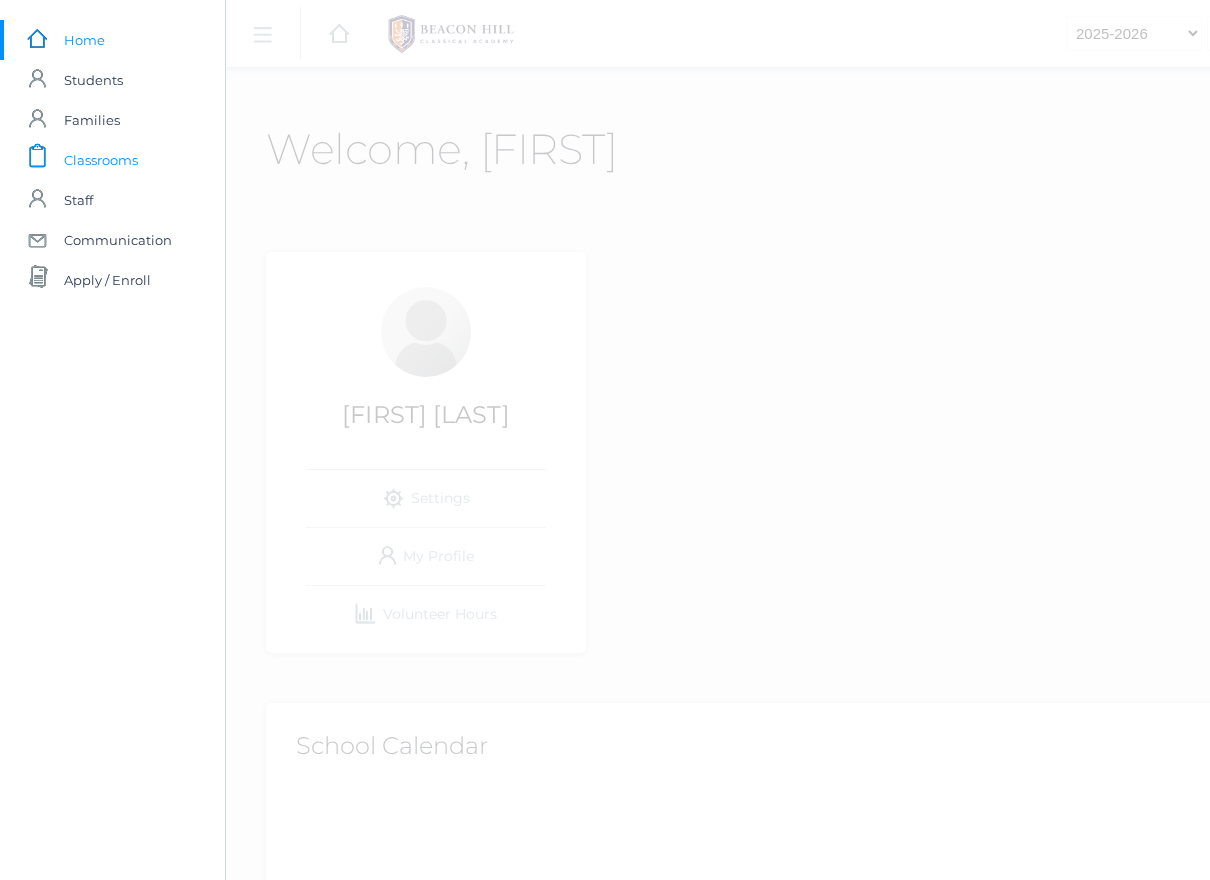 click on "Classrooms" at bounding box center [101, 160] 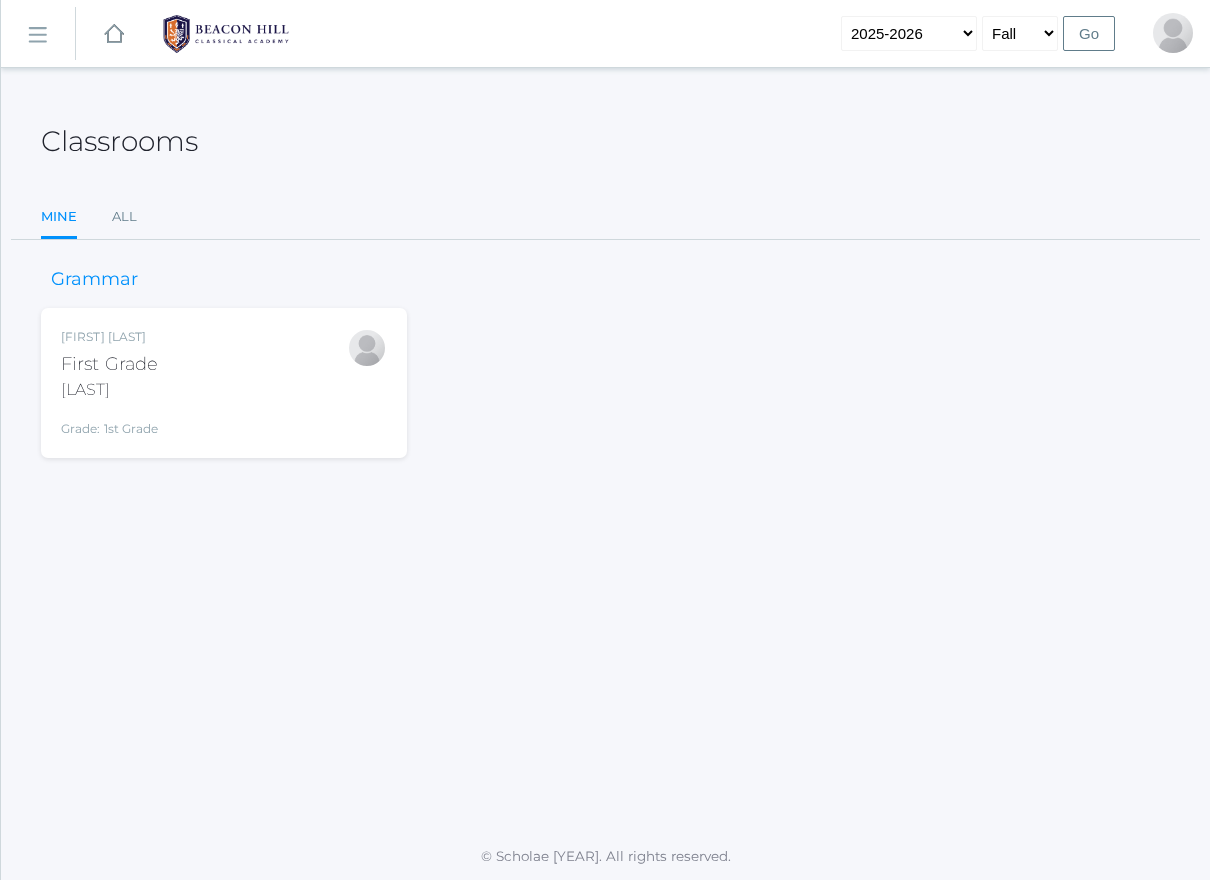click on "[FIRST] [LAST] First Grade [LAST] Grade: 1st Grade 01LA" at bounding box center [224, 383] 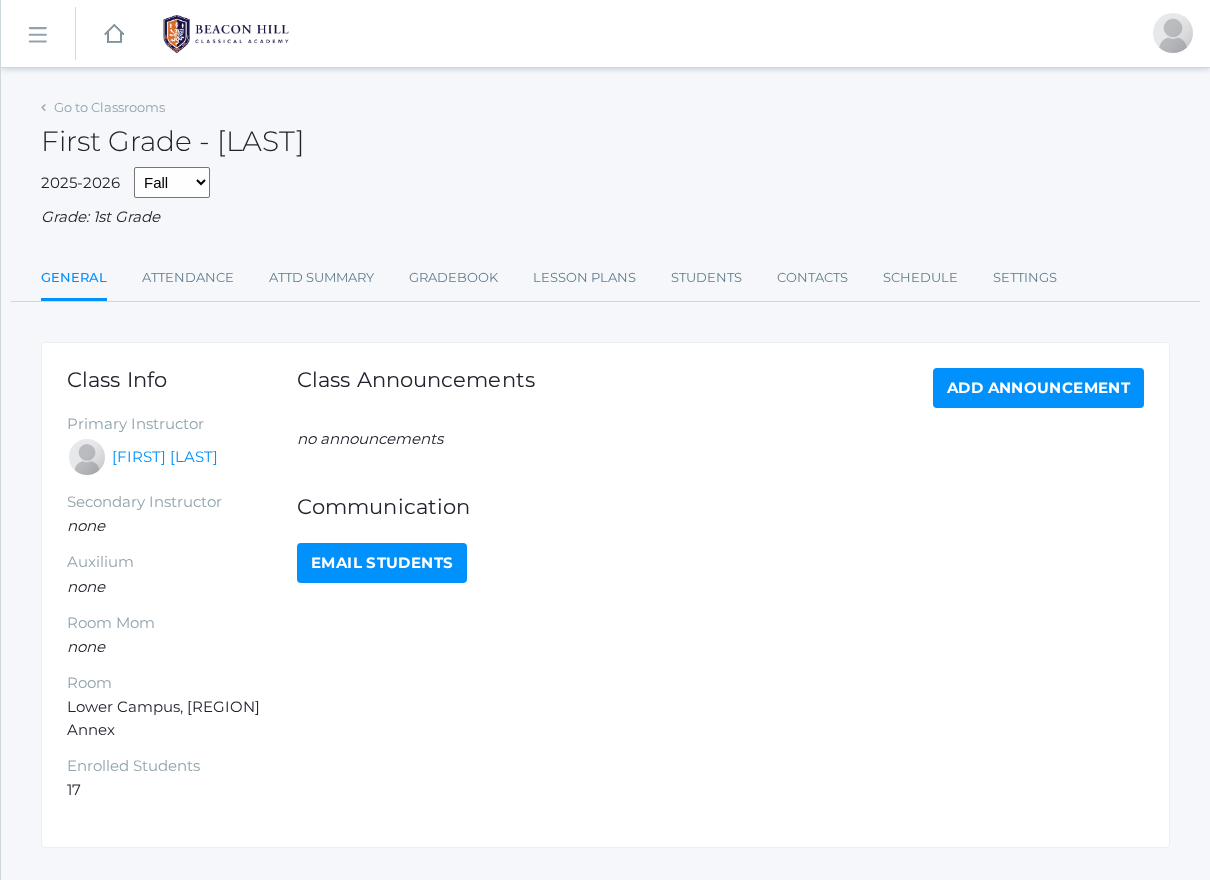 scroll, scrollTop: 0, scrollLeft: 0, axis: both 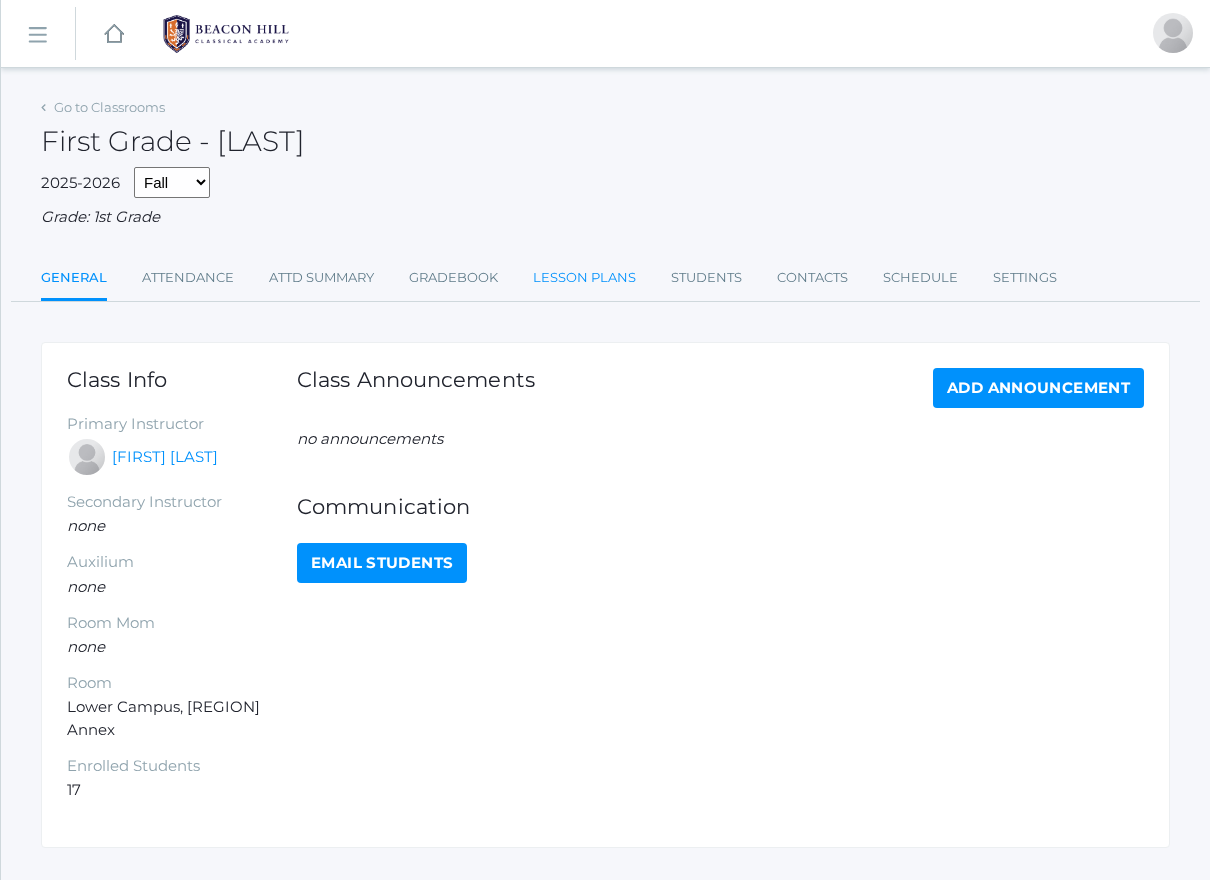 click on "Lesson Plans" at bounding box center (584, 278) 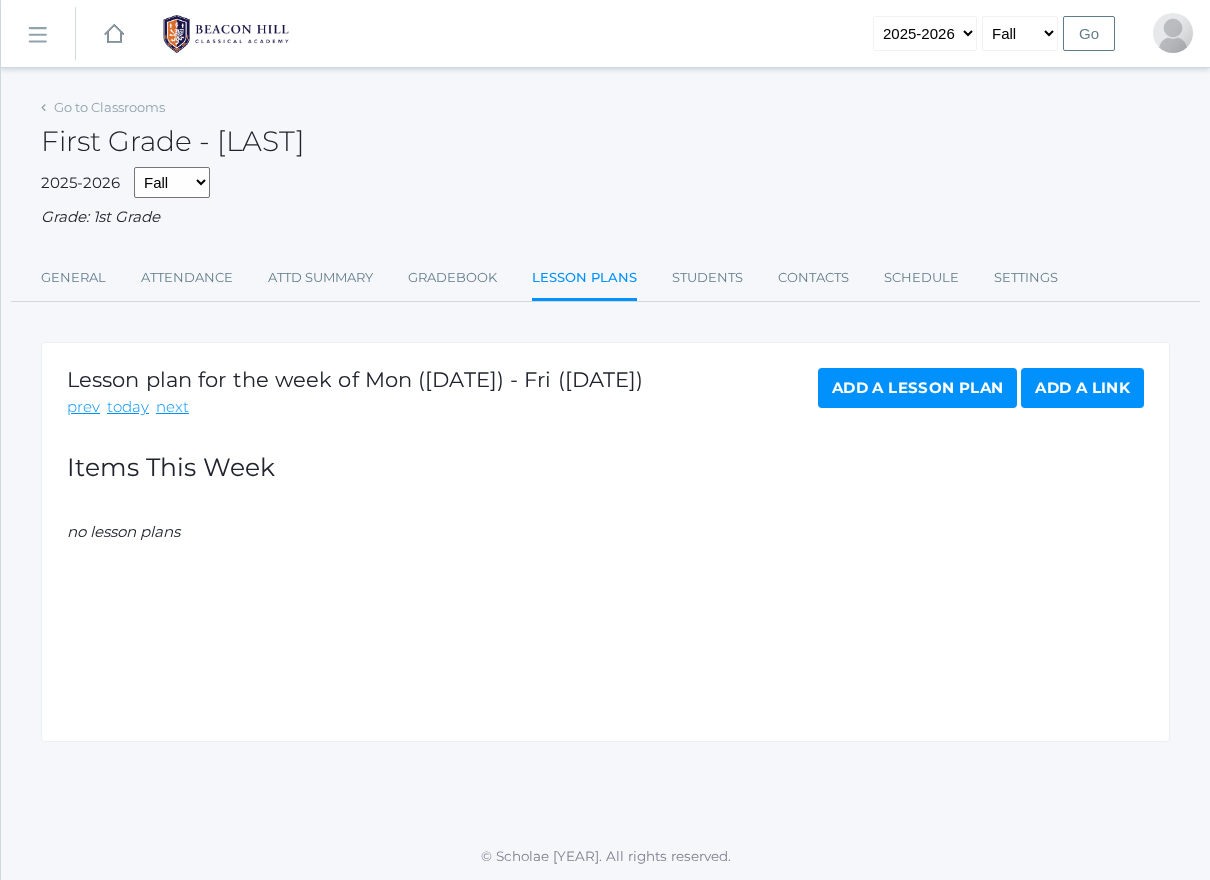 click on "Add a Lesson Plan" at bounding box center (917, 388) 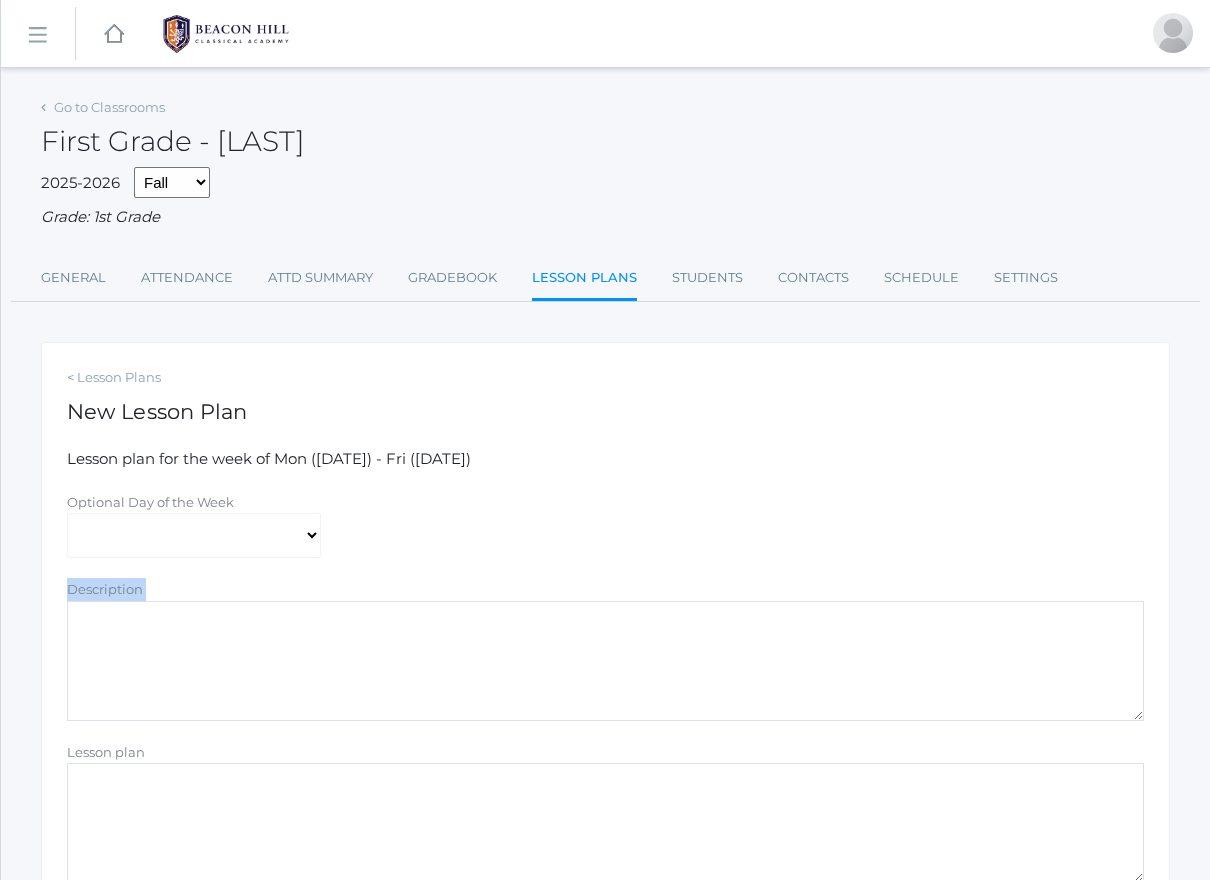 drag, startPoint x: 1135, startPoint y: 518, endPoint x: 613, endPoint y: 620, distance: 531.8722 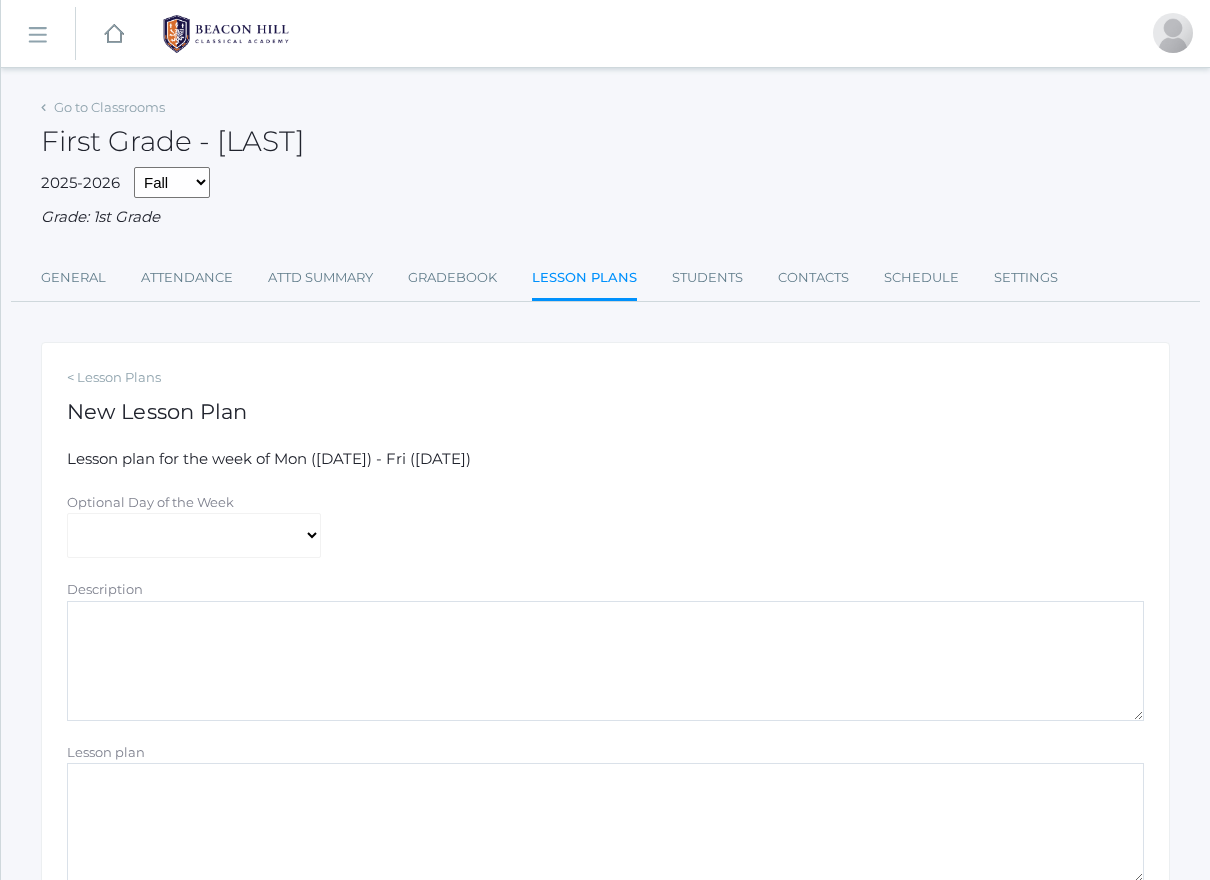 click on "<  Lesson Plans
New Lesson Plan
Lesson plan for the week of Mon ([DATE]) - Fri ([DATE])
Optional Day of the Week
Monday
Tuesday
Wednesday
Thursday
Friday
Description
Lesson plan
Attachments
Create Lesson plan" at bounding box center [605, 700] 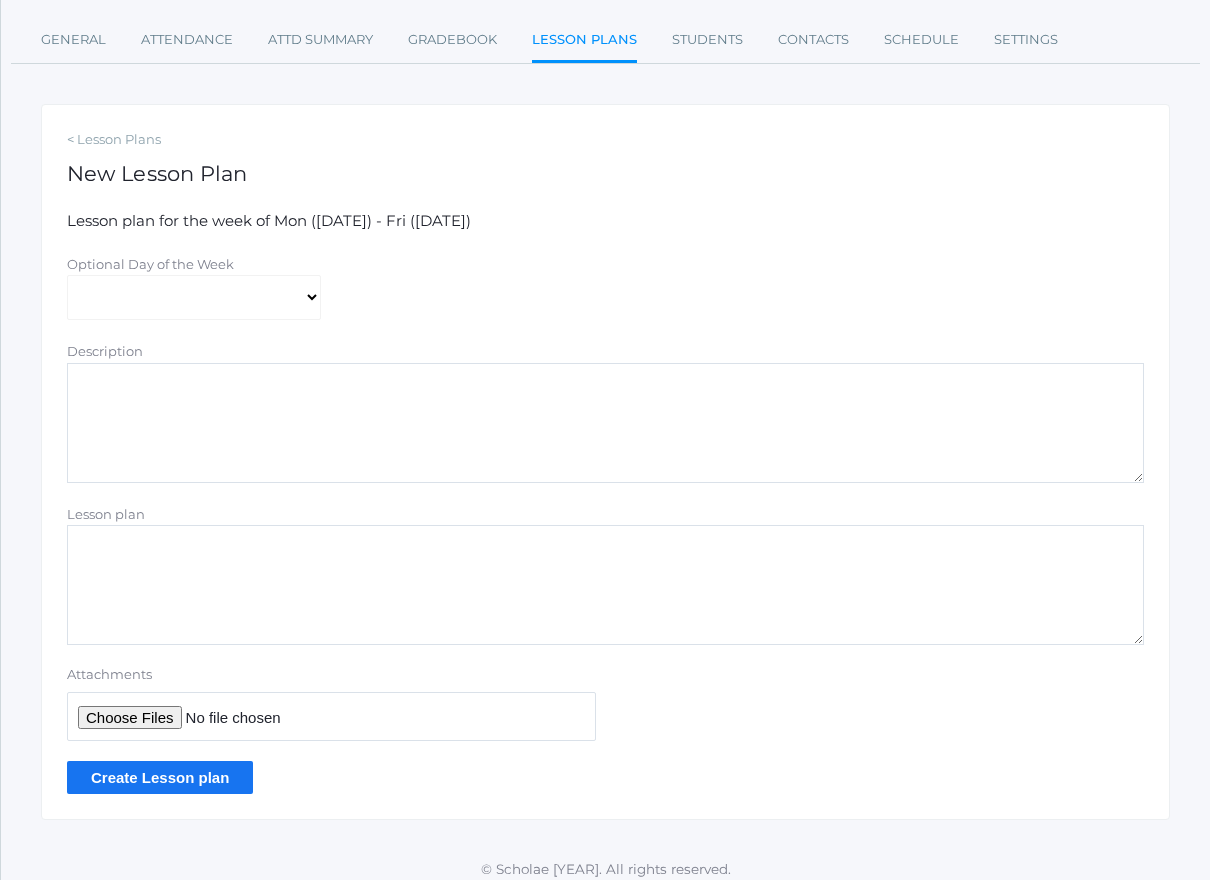 scroll, scrollTop: 237, scrollLeft: 0, axis: vertical 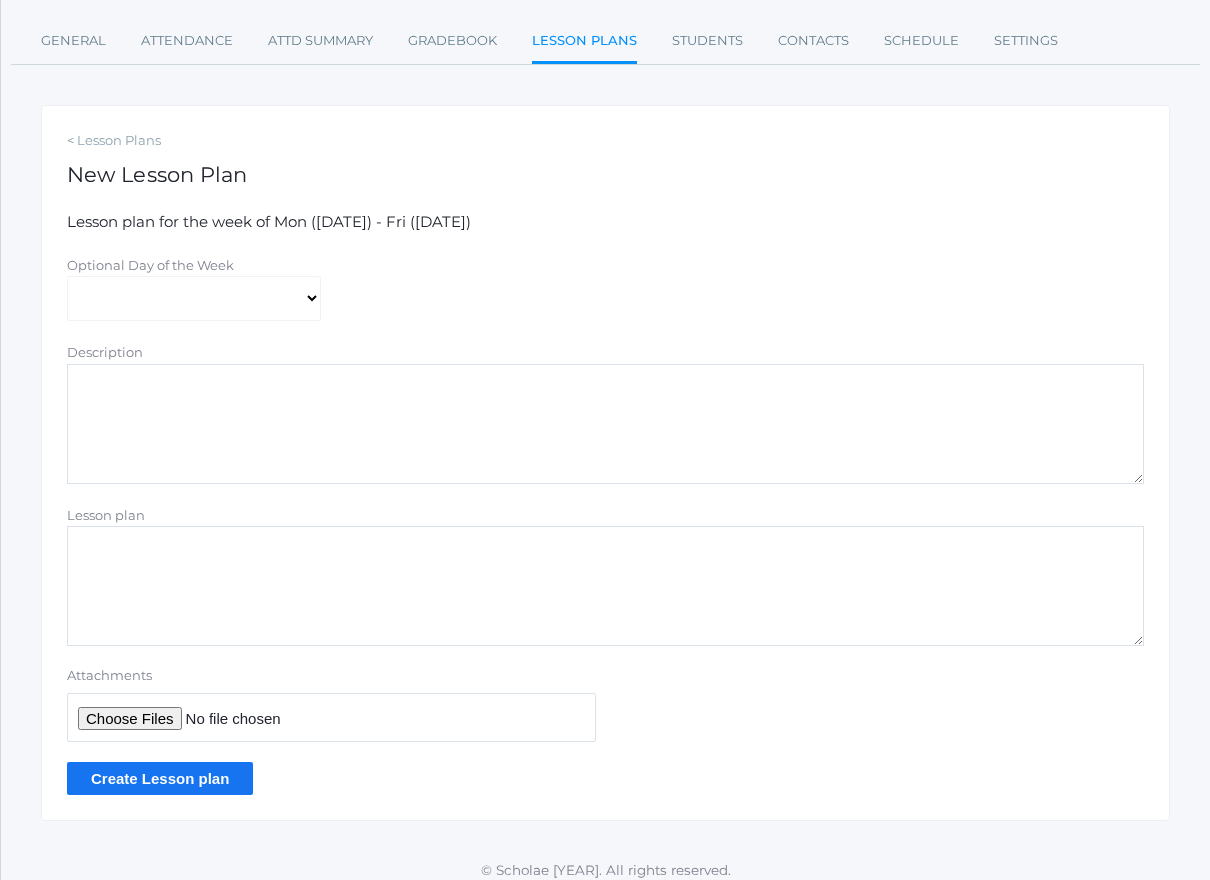 click on "Attachments" at bounding box center (331, 717) 